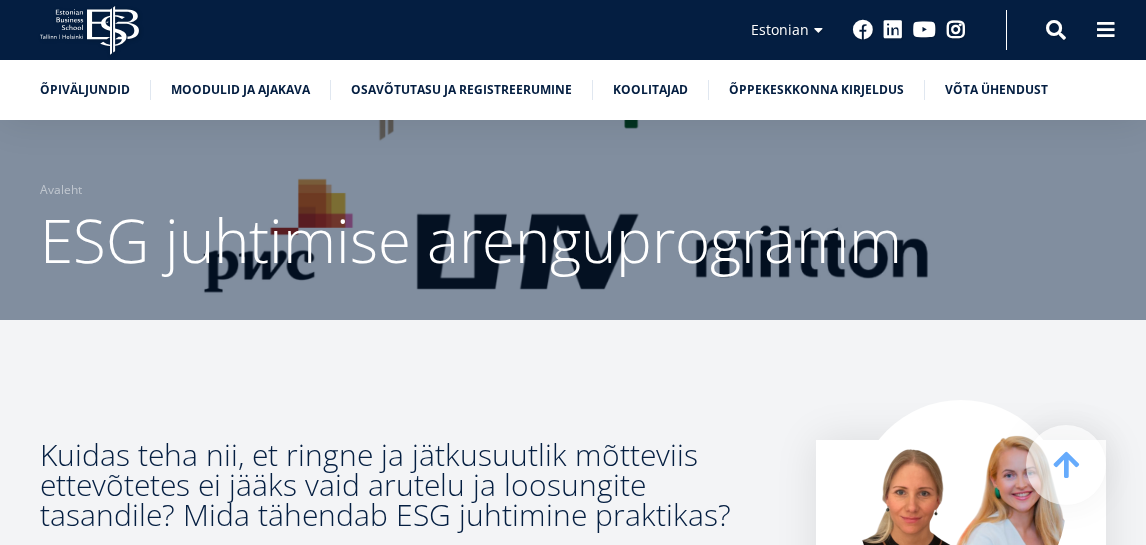 scroll, scrollTop: 771, scrollLeft: 0, axis: vertical 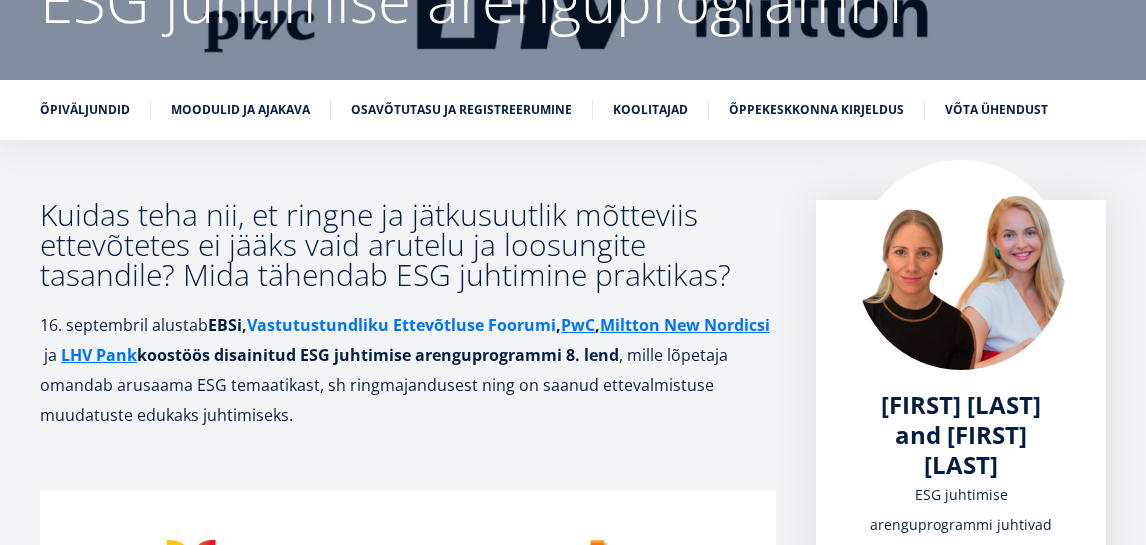 click on "Vastutustundliku Ettevõtluse Foorumi" at bounding box center [401, 325] 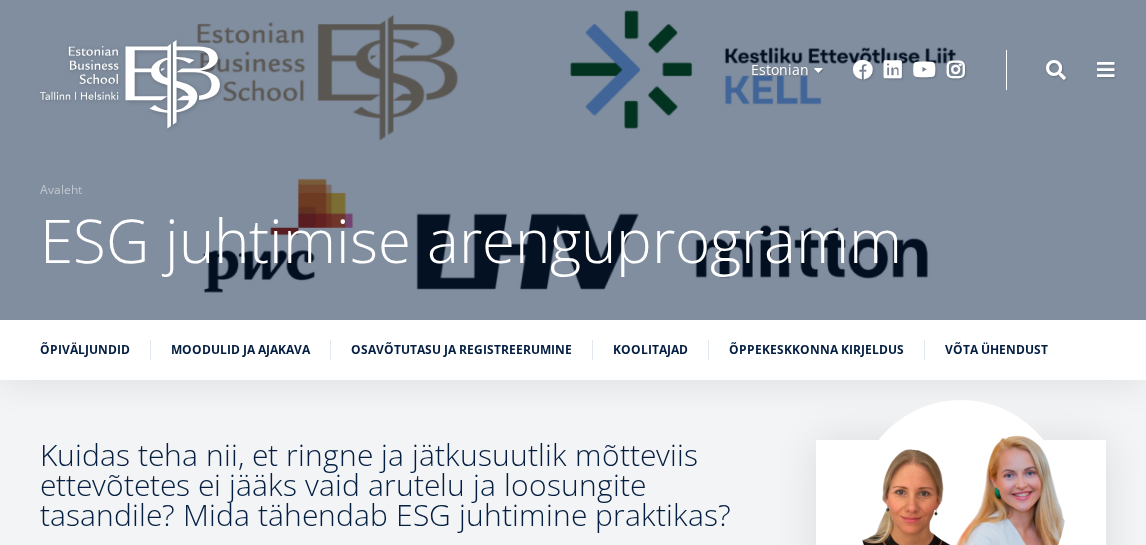 scroll, scrollTop: 240, scrollLeft: 0, axis: vertical 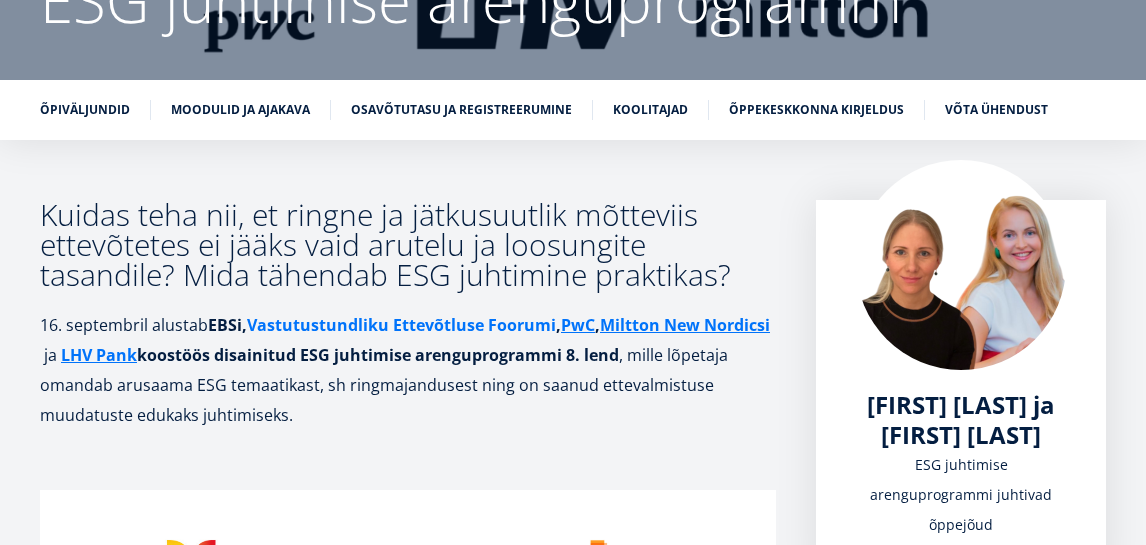 click on "Vastutustundliku Ettevõtluse Foorumi" at bounding box center (401, 325) 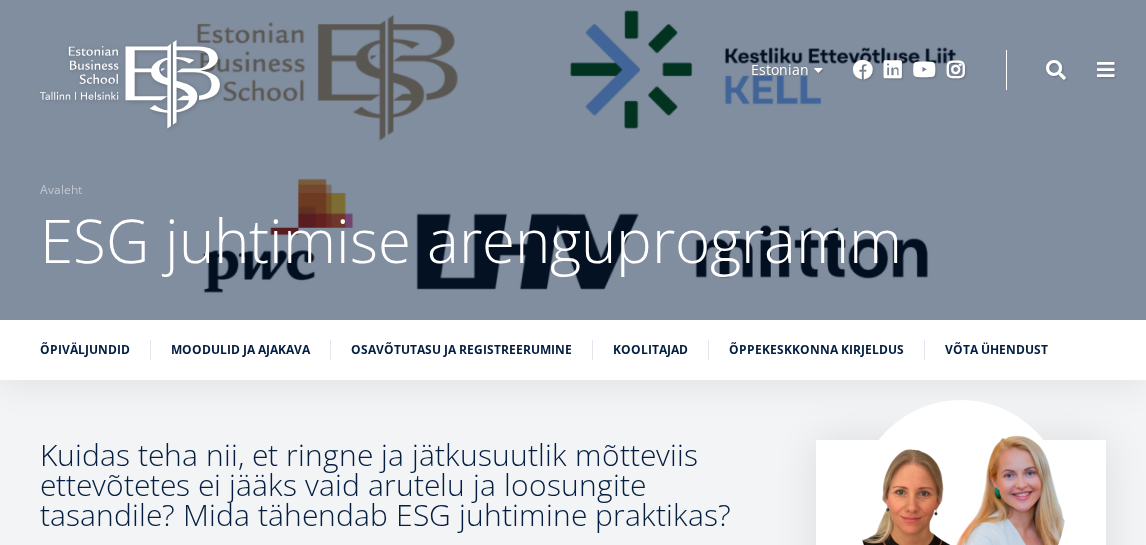 scroll, scrollTop: 240, scrollLeft: 0, axis: vertical 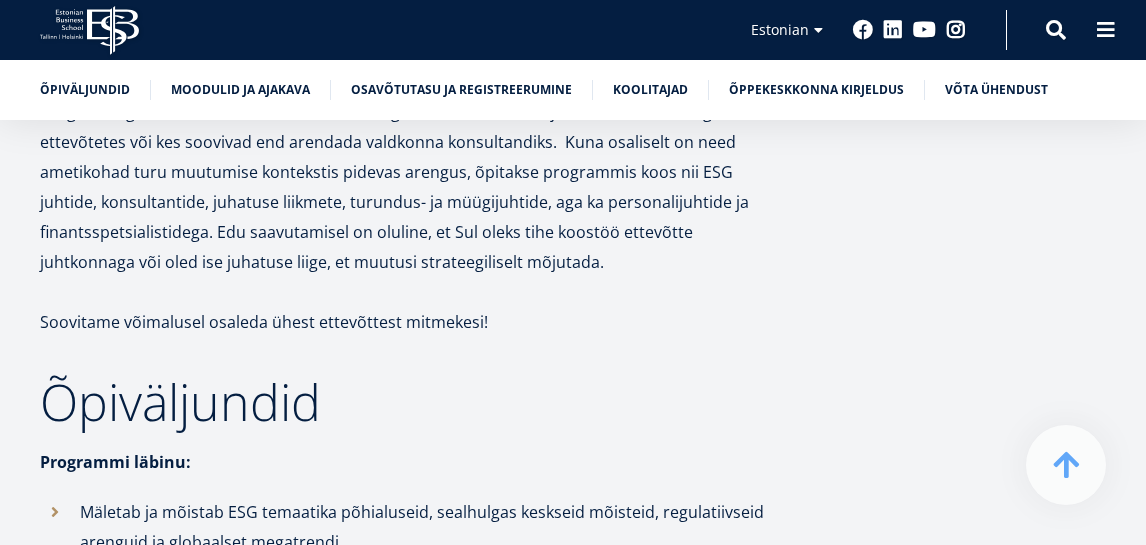 click on "Soovitame võimalusel osaleda ühest ettevõttest mitmekesi!" at bounding box center [408, 322] 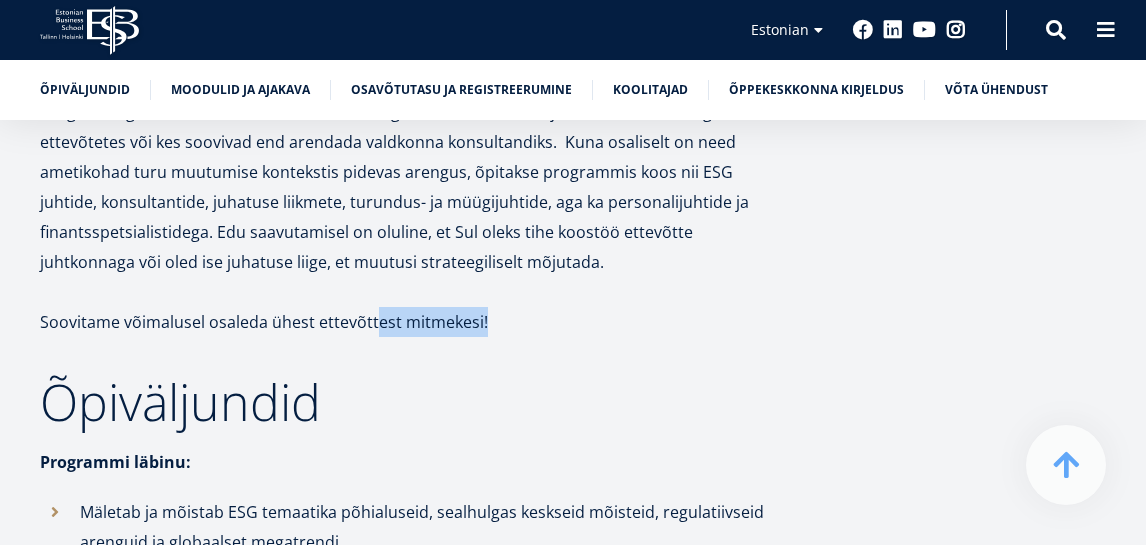 drag, startPoint x: 483, startPoint y: 325, endPoint x: 371, endPoint y: 325, distance: 112 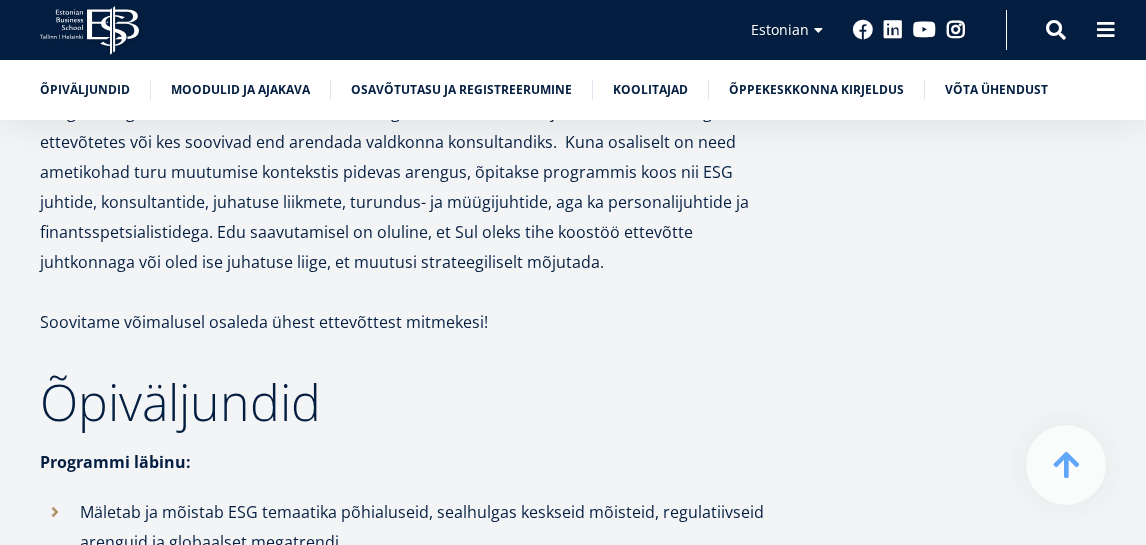 click on "Soovitame võimalusel osaleda ühest ettevõttest mitmekesi!" at bounding box center [408, 322] 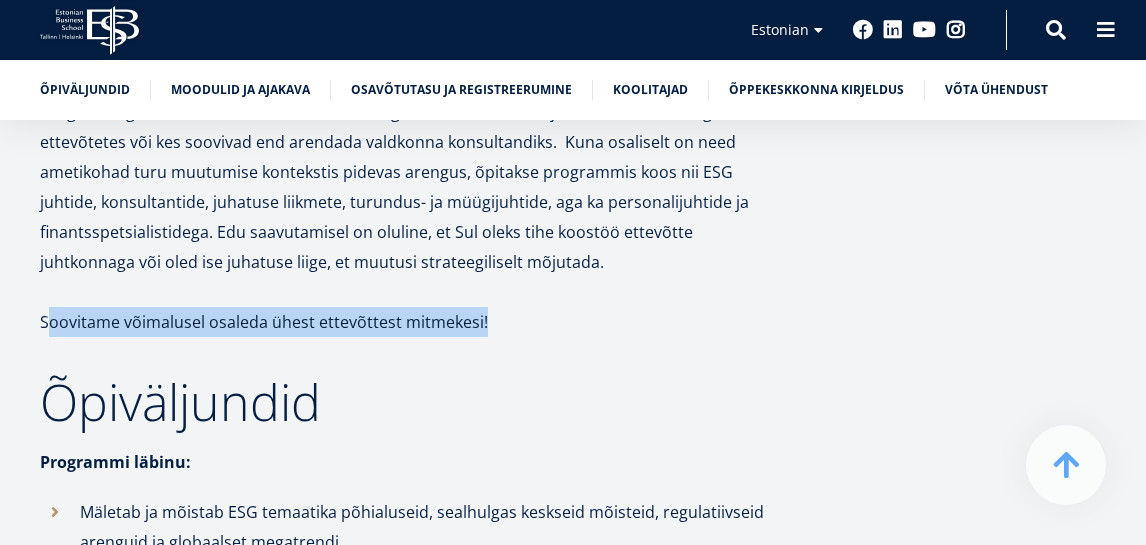 drag, startPoint x: 44, startPoint y: 320, endPoint x: 504, endPoint y: 317, distance: 460.0098 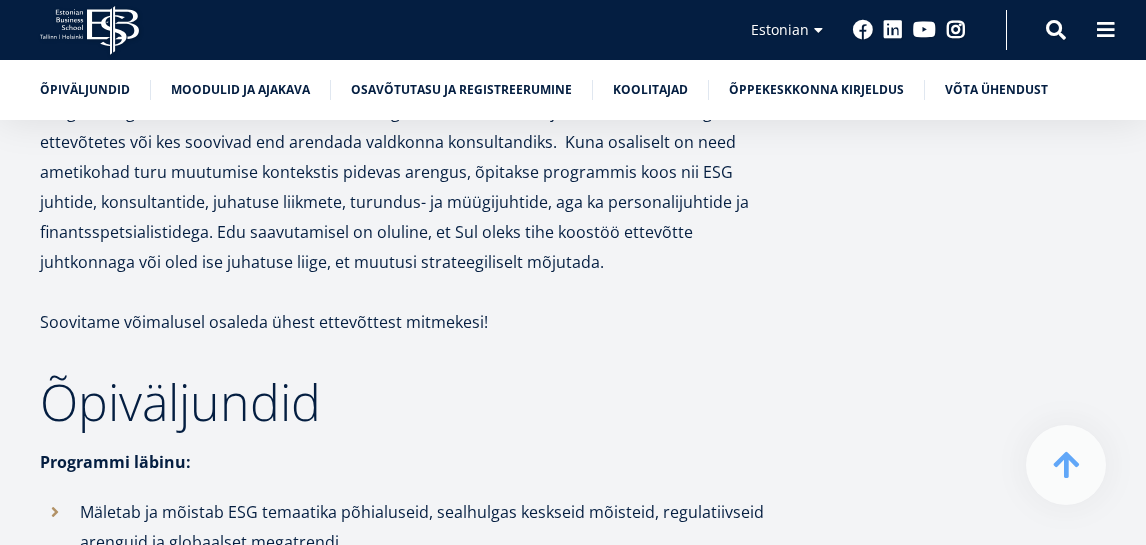 click on "Soovitame võimalusel osaleda ühest ettevõttest mitmekesi!" at bounding box center [408, 322] 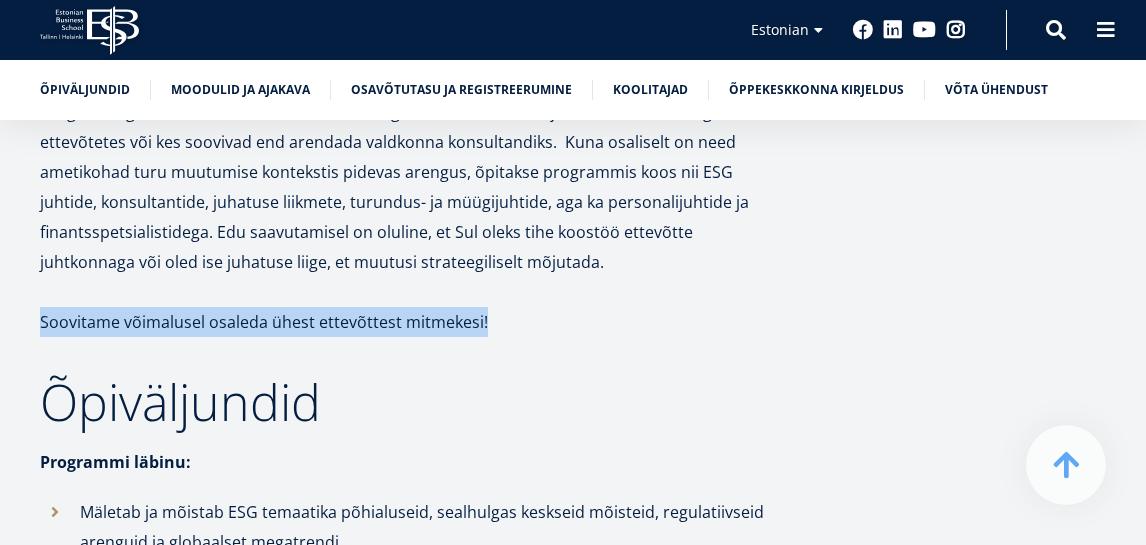 drag, startPoint x: 38, startPoint y: 319, endPoint x: 520, endPoint y: 324, distance: 482.02594 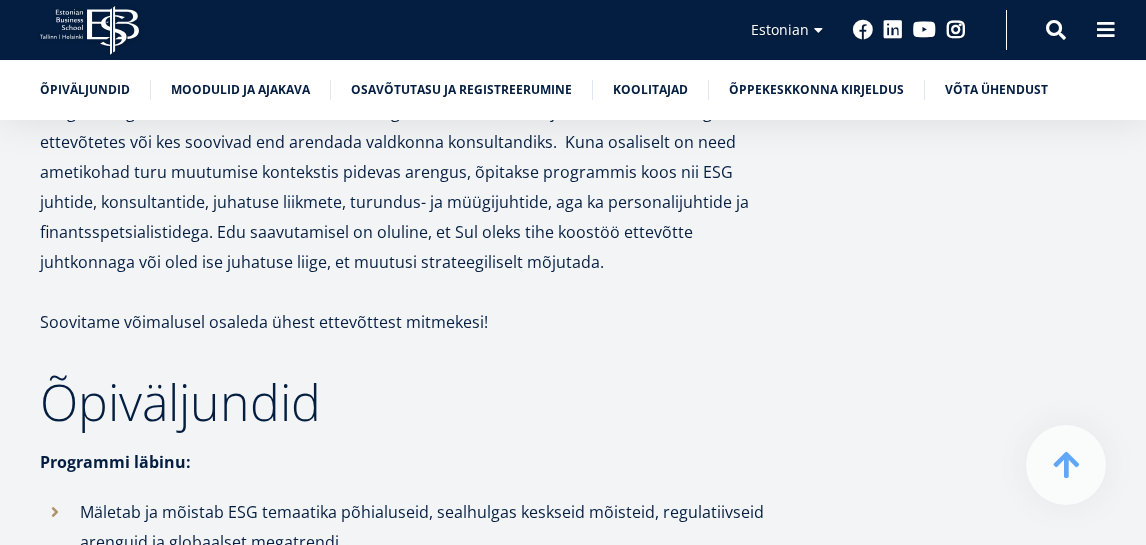 click on "Programmiga on oodatud liituma need, kes  tegelevad otseselt ESG juhtimise valdkonnaga ettevõtetes või kes soovivad end arendada valdkonna konsultandiks.  Kuna osaliselt on need ametikohad turu muutumise kontekstis pidevas arengus, õpitakse programmis koos nii ESG juhtide, konsultantide, juhatuse liikmete, turundus- ja müügijuhtide, aga ka personalijuhtide ja finantsspetsialistidega. Edu saavutamisel on oluline, et Sul oleks tihe koostöö ettevõtte juhtkonnaga või oled ise juhatuse liige, et muutusi strateegiliselt mõjutada." at bounding box center [408, 187] 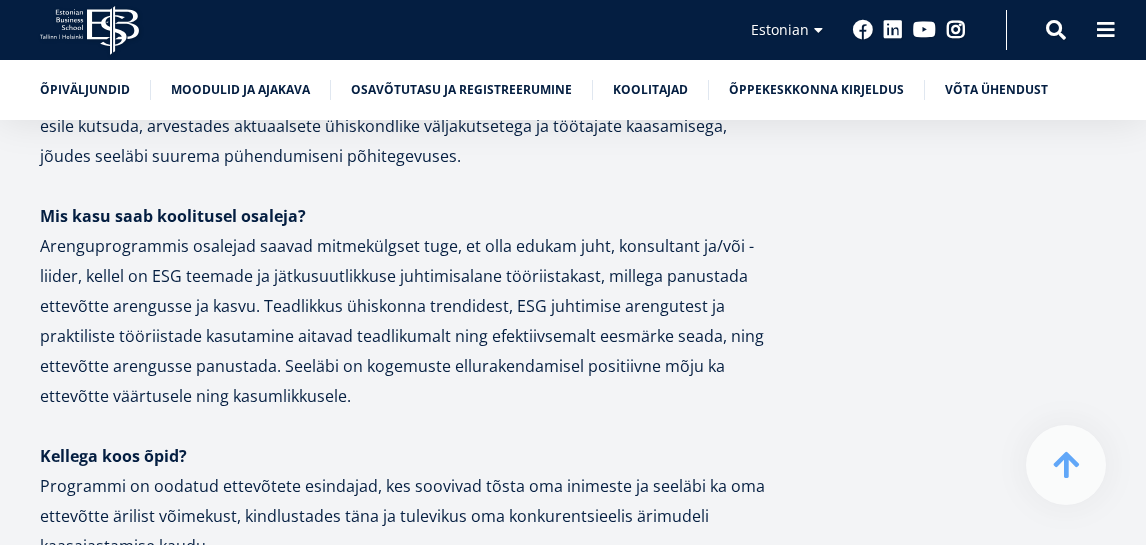 scroll, scrollTop: 1800, scrollLeft: 0, axis: vertical 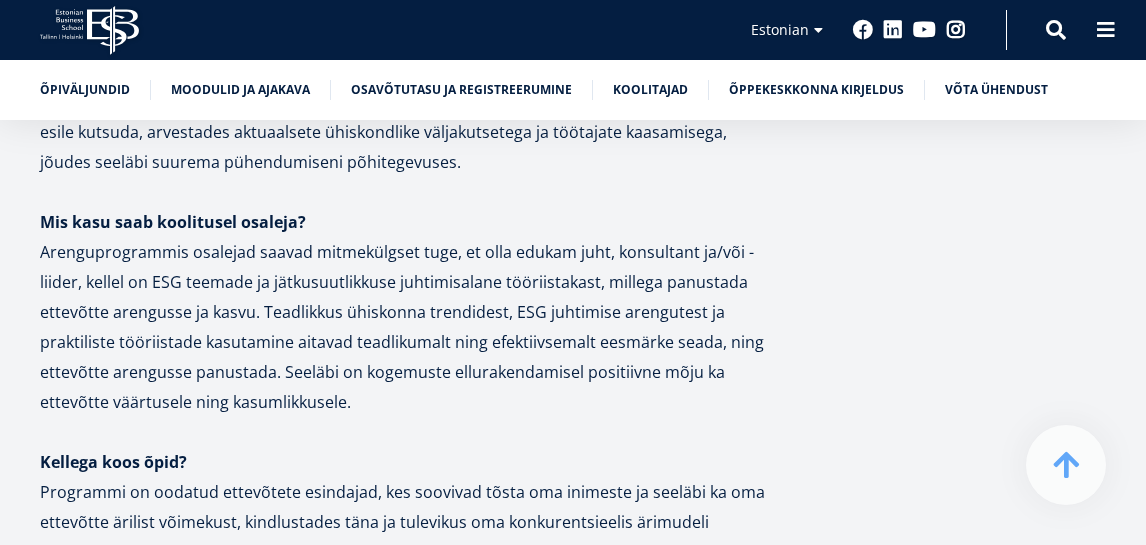 click on "Arenguprogrammis osalejad saavad mitmekülgset tuge, et olla edukam juht, konsultant ja/või -liider, kellel on ESG teemade ja jätkusuutlikkuse juhtimisalane tööriistakast, millega panustada ettevõtte arengusse ja kasvu. Teadlikkus ühiskonna trendidest, ESG juhtimise arengutest ja praktiliste tööriistade kasutamine aitavad teadlikumalt ning efektiivsemalt eesmärke seada, ning ettevõtte arengusse panustada. Seeläbi on kogemuste ellurakendamisel positiivne mõju ka ettevõtte väärtusele ning kasumlikkusele." at bounding box center [408, 342] 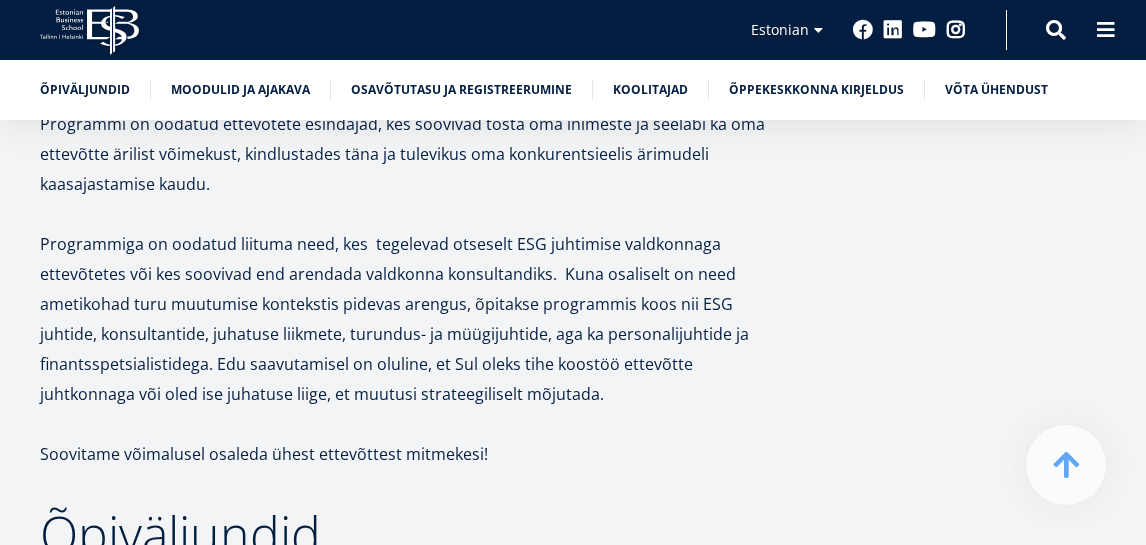 scroll, scrollTop: 2200, scrollLeft: 0, axis: vertical 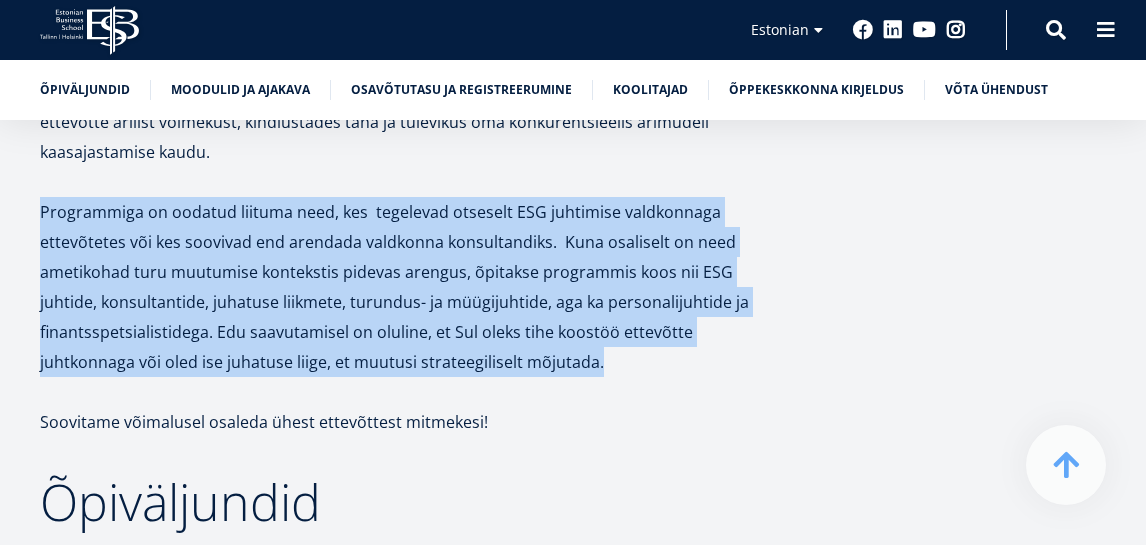 drag, startPoint x: 42, startPoint y: 212, endPoint x: 622, endPoint y: 363, distance: 599.3338 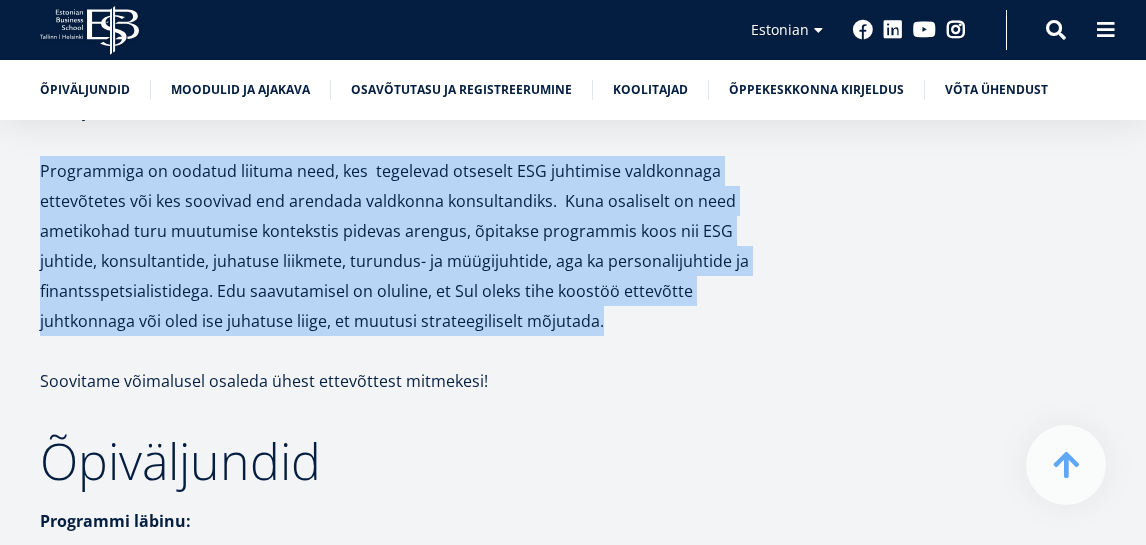 scroll, scrollTop: 2300, scrollLeft: 0, axis: vertical 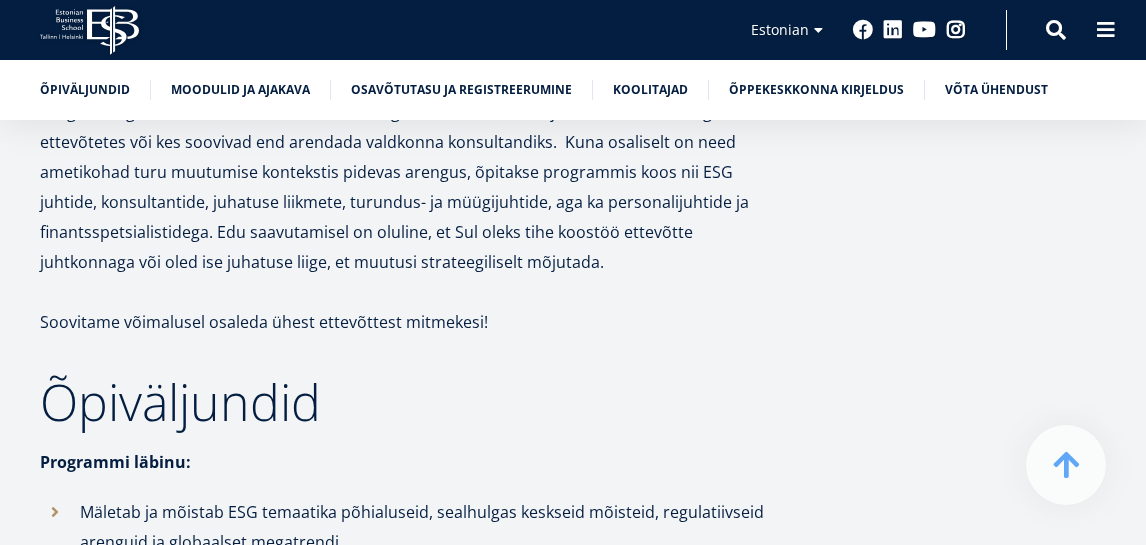 click on "Õpiväljundid" at bounding box center [408, 402] 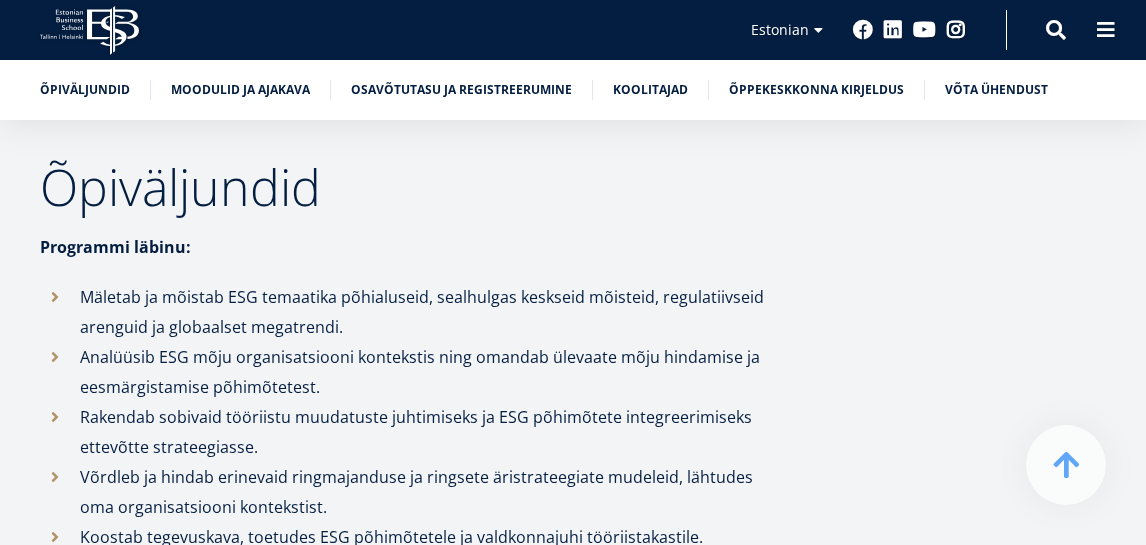 scroll, scrollTop: 2600, scrollLeft: 0, axis: vertical 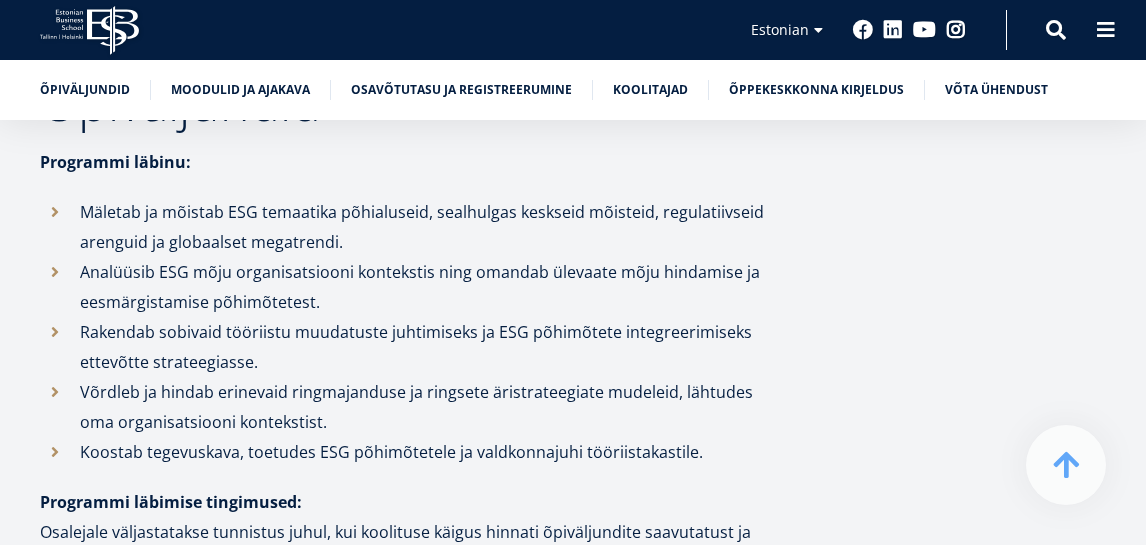 click on "Rakendab sobivaid tööriistu muudatuste juhtimiseks ja ESG põhimõtete integreerimiseks ettevõtte strateegiasse." at bounding box center (408, 347) 